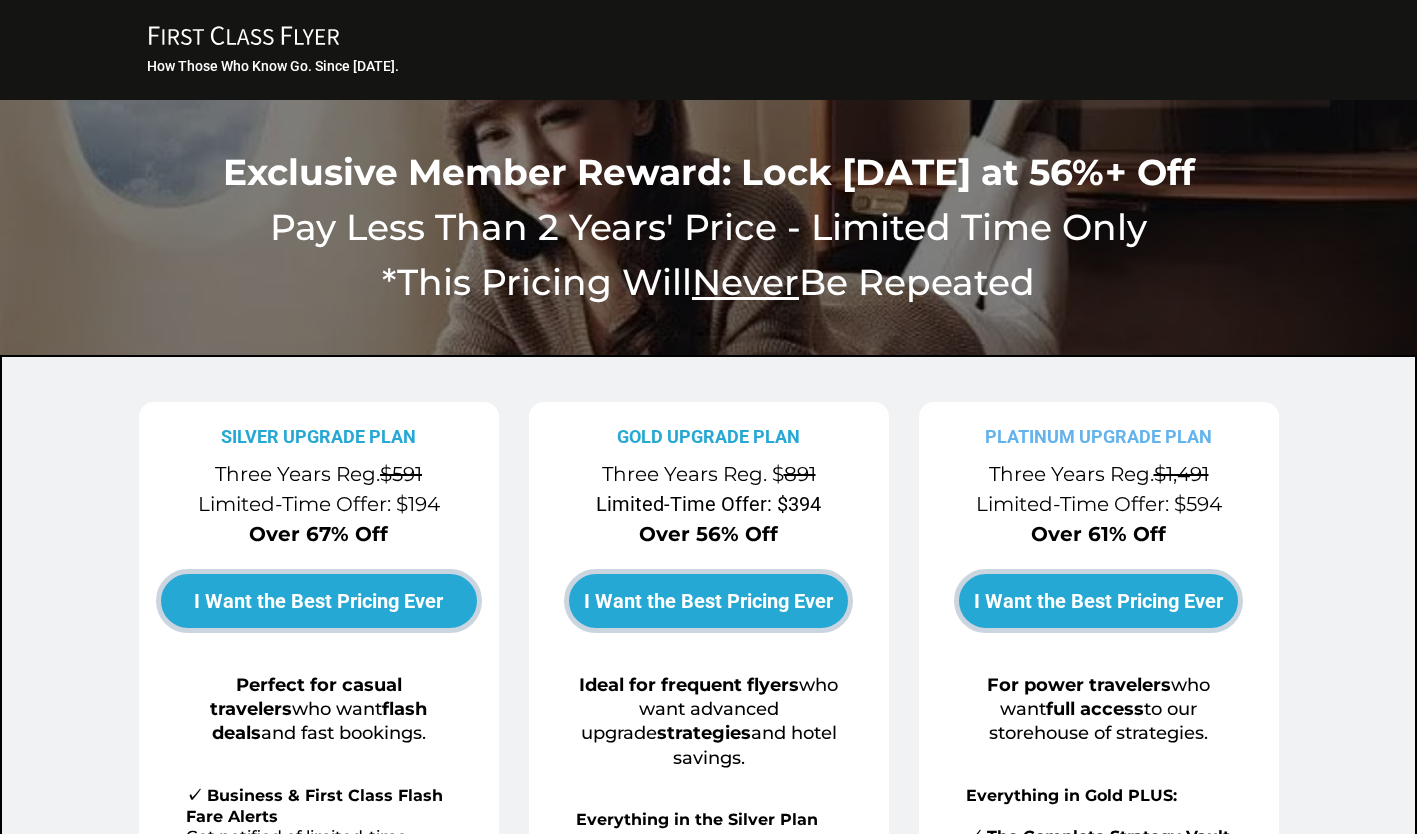 scroll, scrollTop: 0, scrollLeft: 0, axis: both 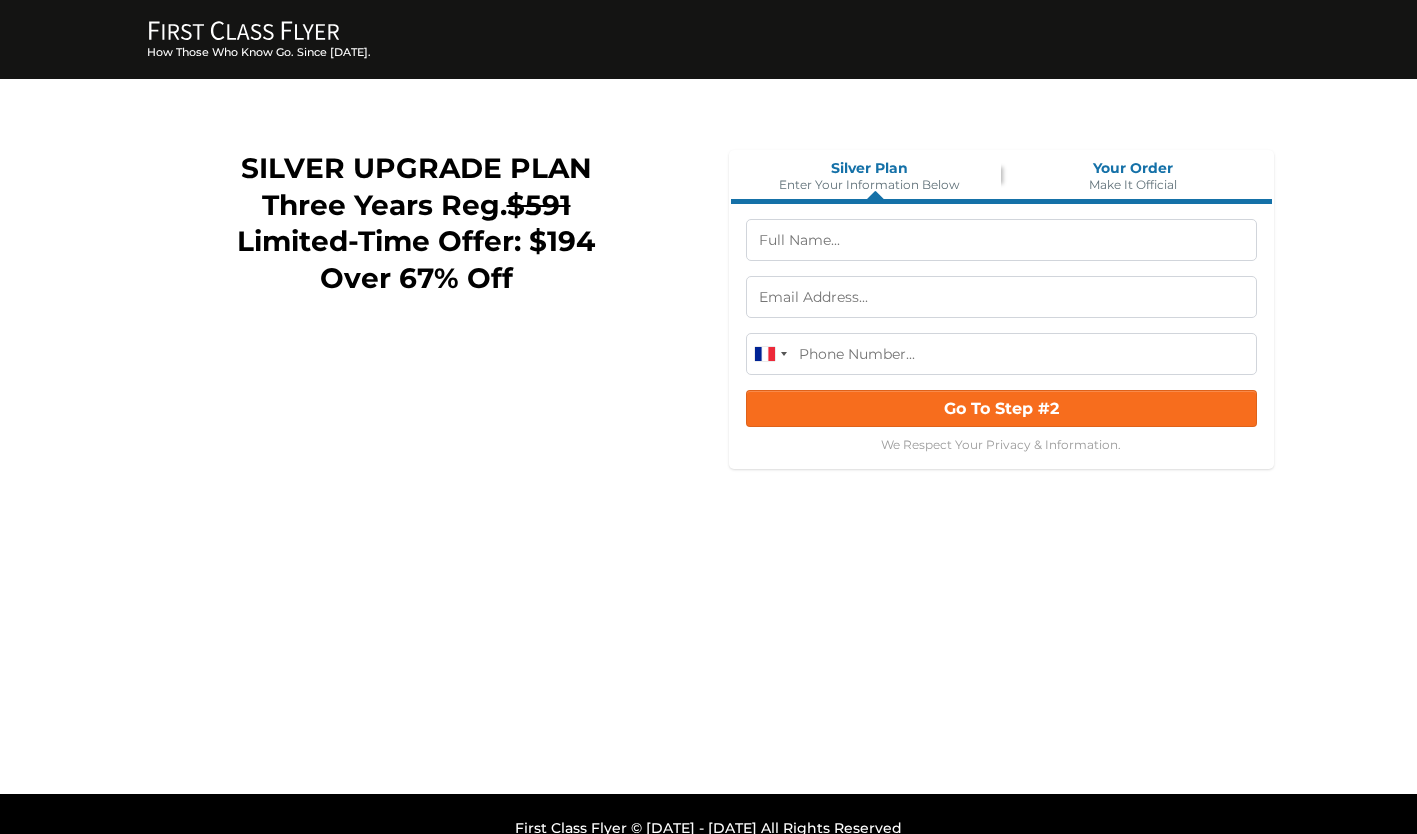 click at bounding box center [1001, 240] 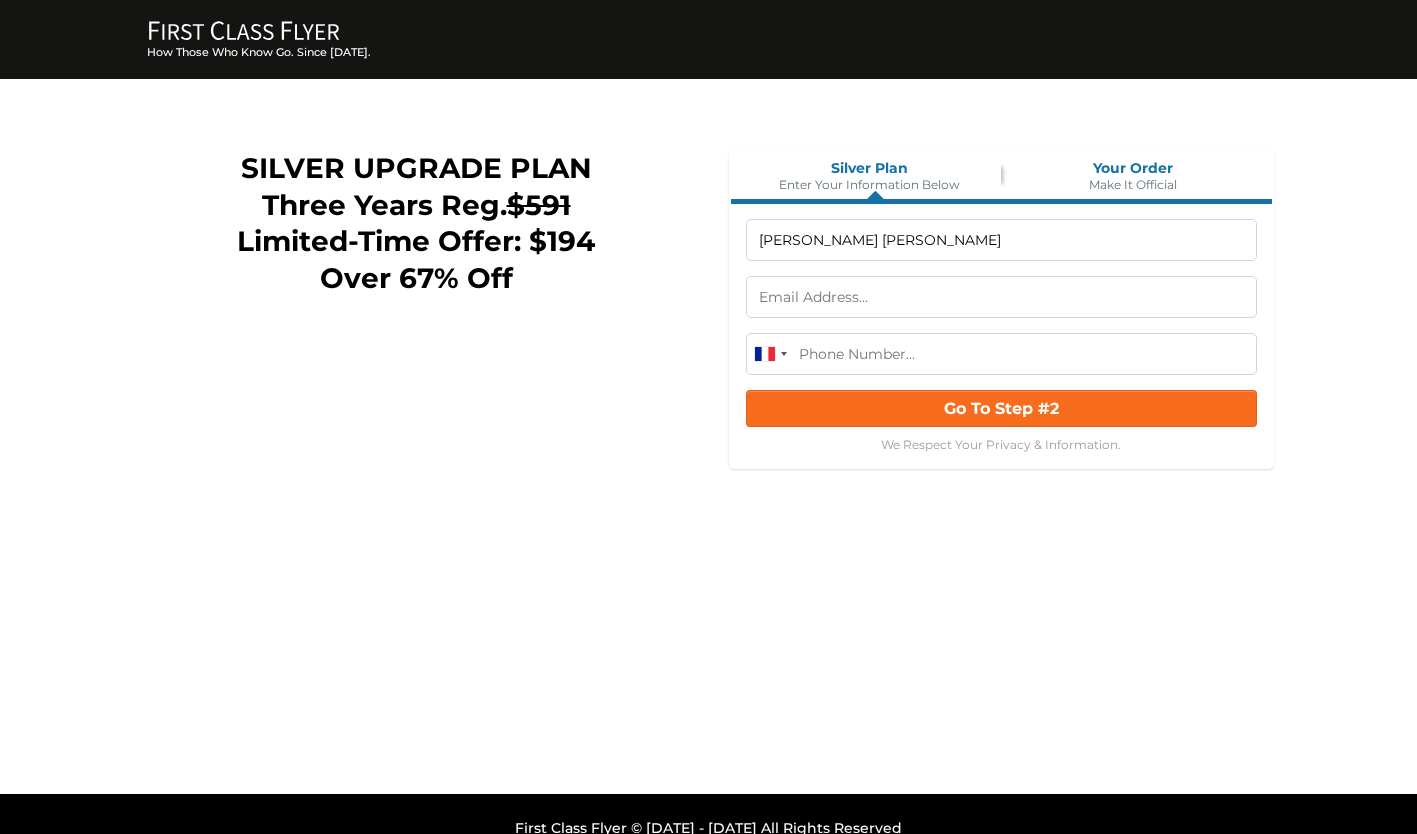 type on "5037406629" 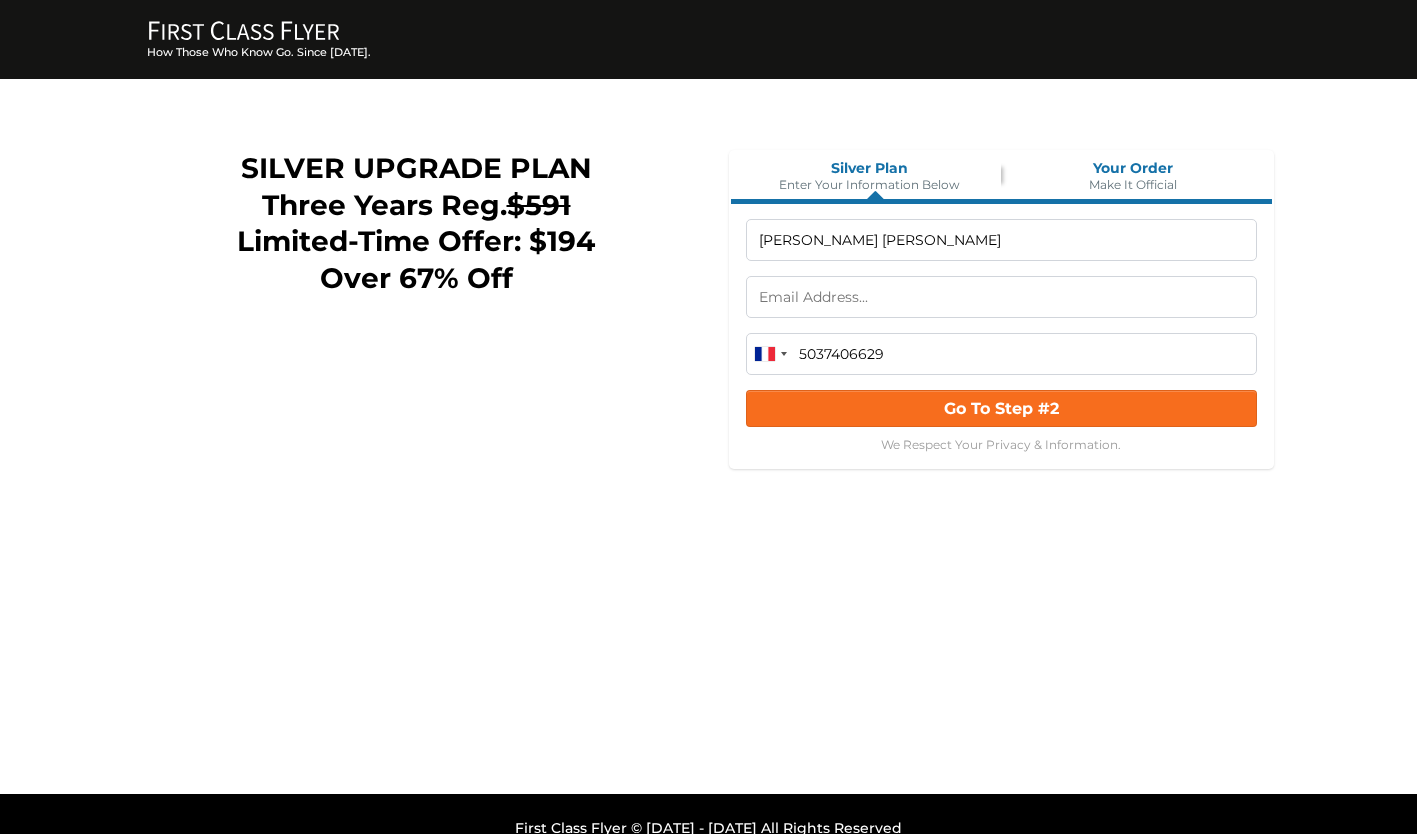 click on "Lynda Nelson Gardner" at bounding box center (1001, 240) 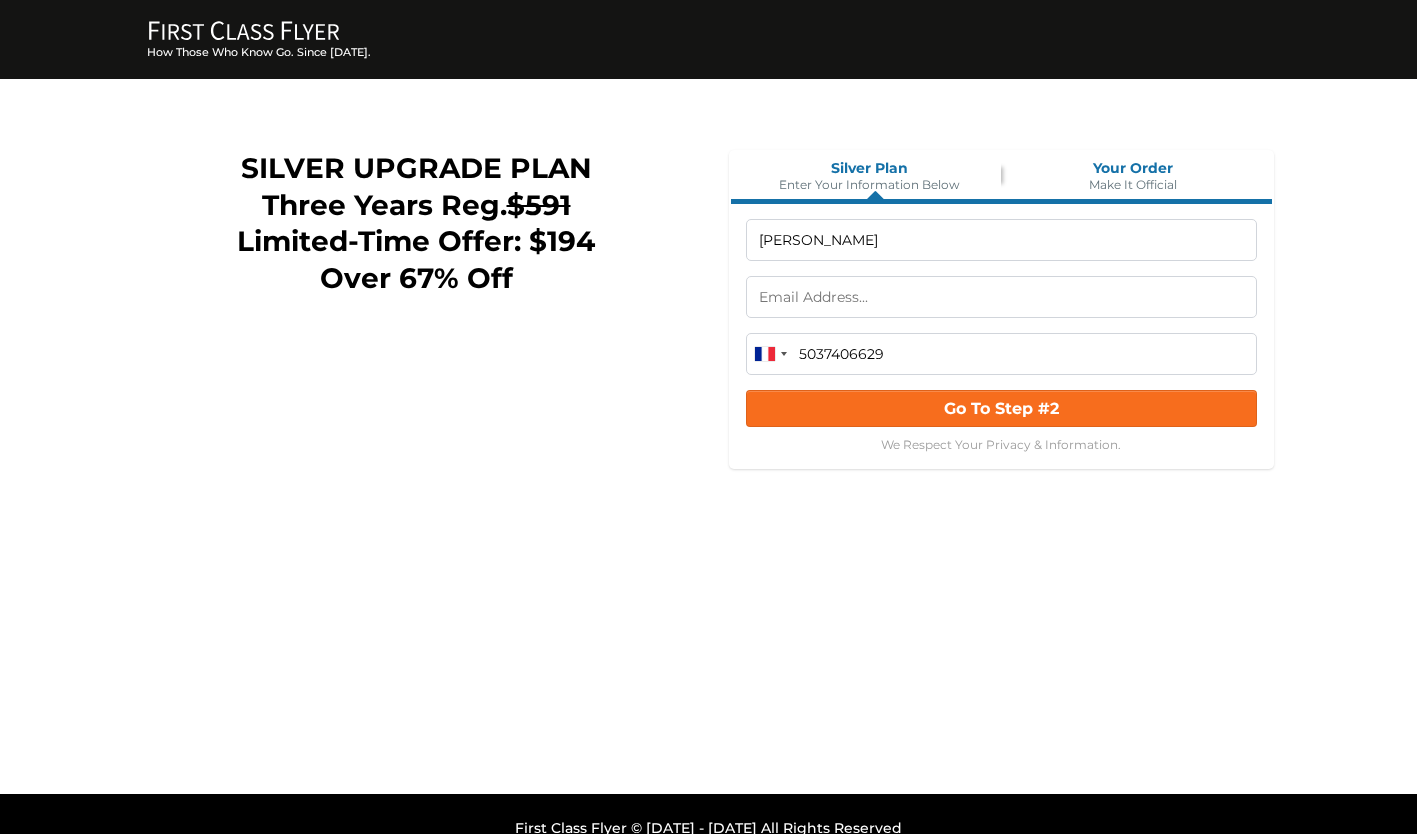 type on "Lynda Gardner" 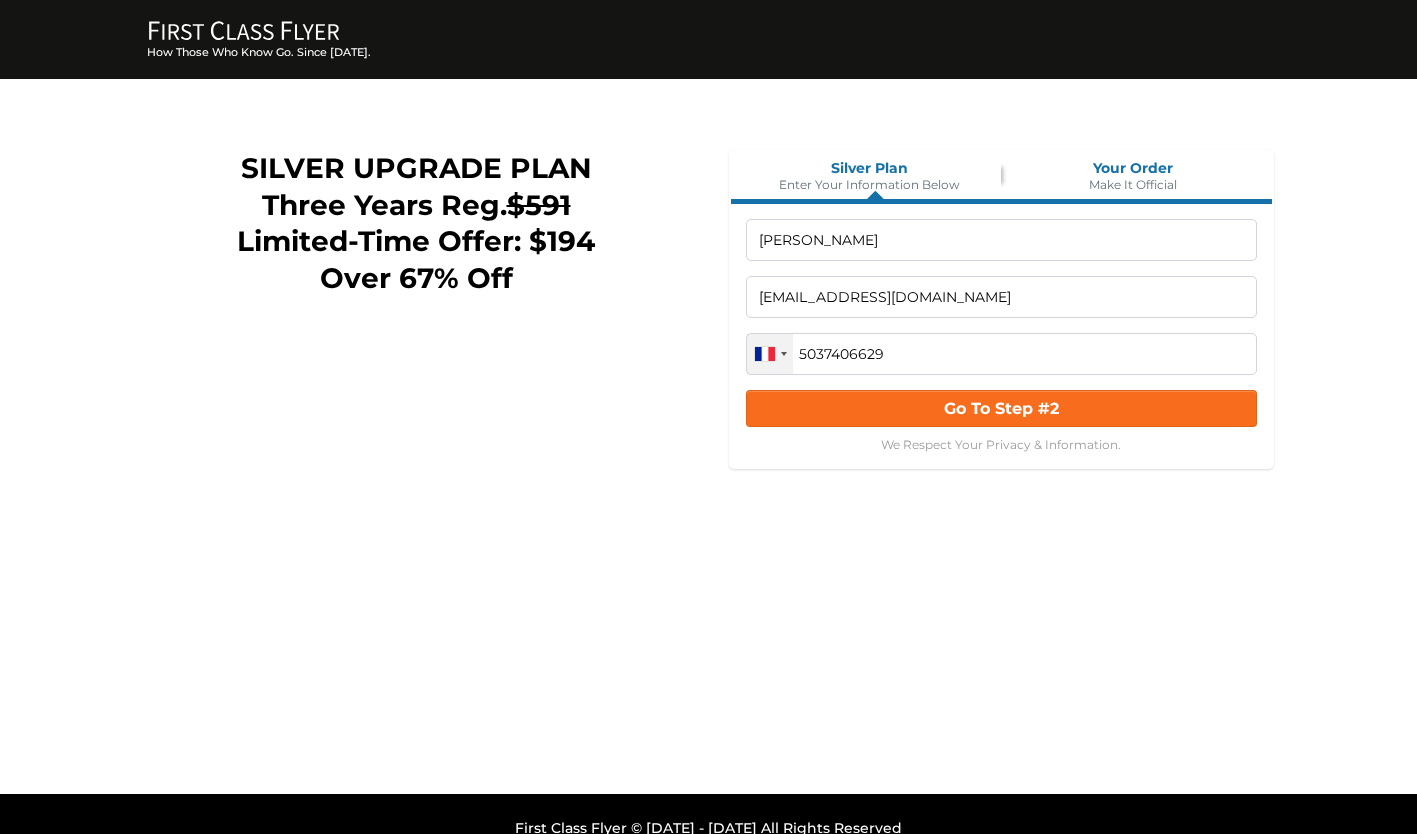 type on "lyndagard@live.com" 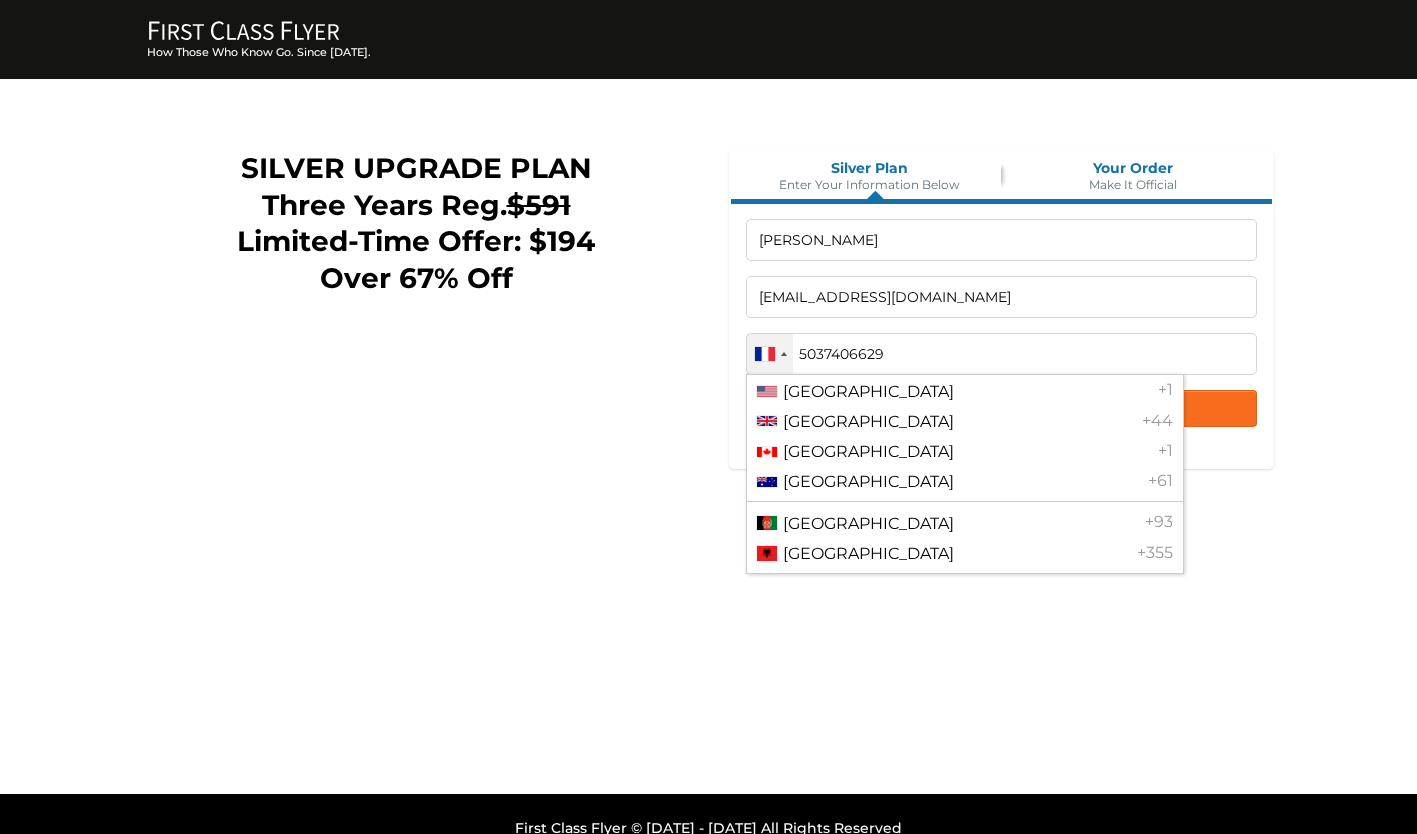 scroll, scrollTop: 2380, scrollLeft: 0, axis: vertical 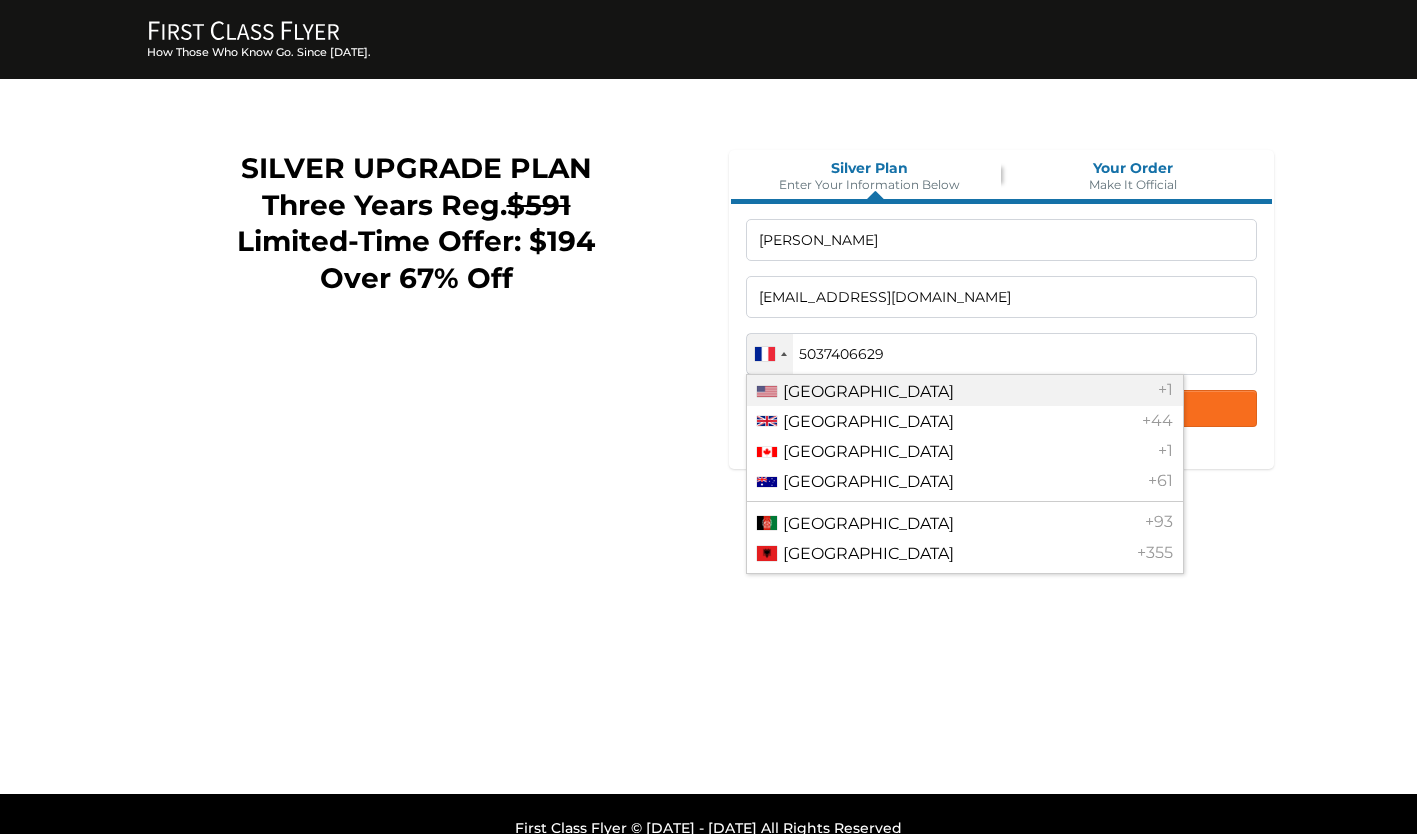 click on "United States" at bounding box center (868, 391) 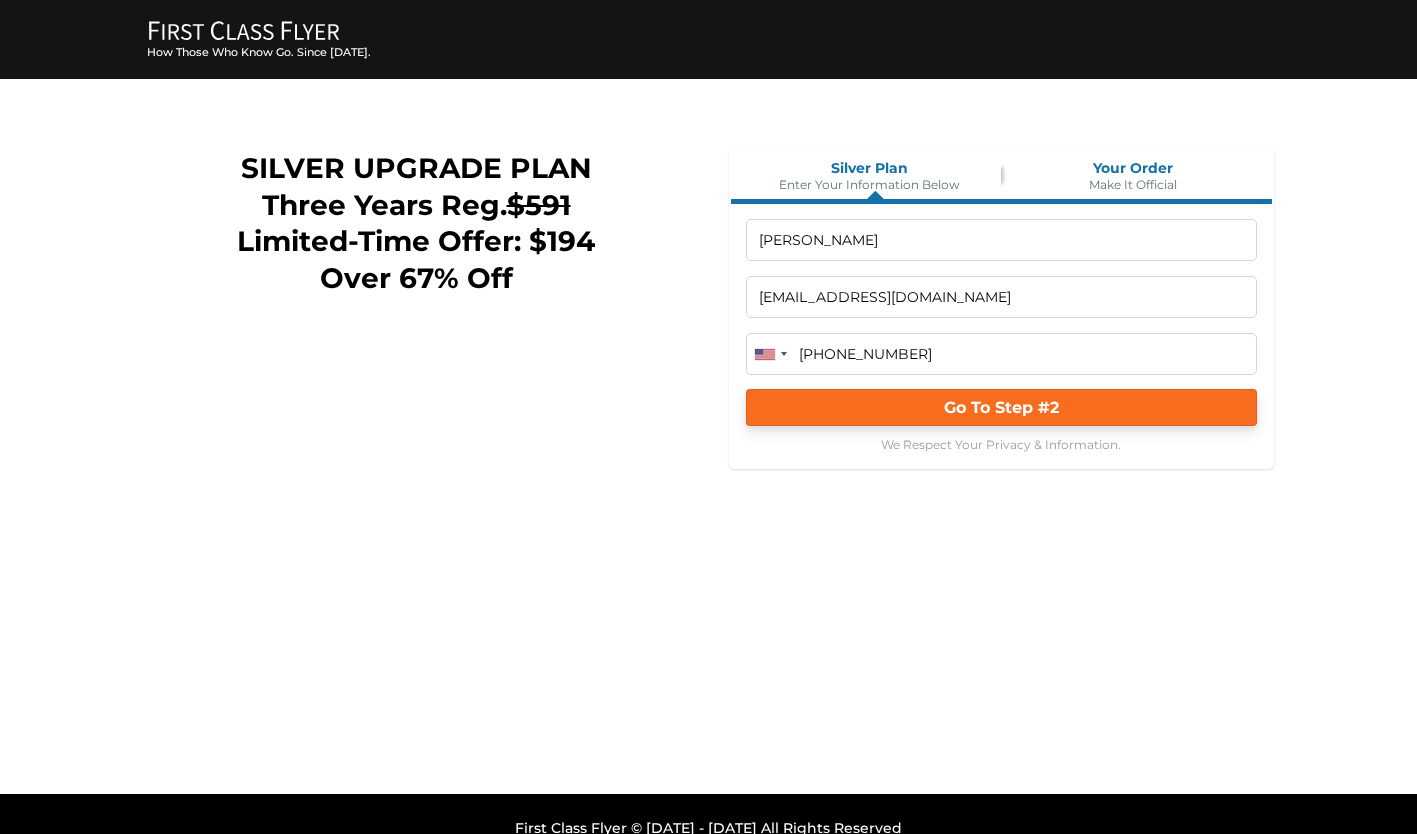 click on "Go To Step #2" at bounding box center (1001, 407) 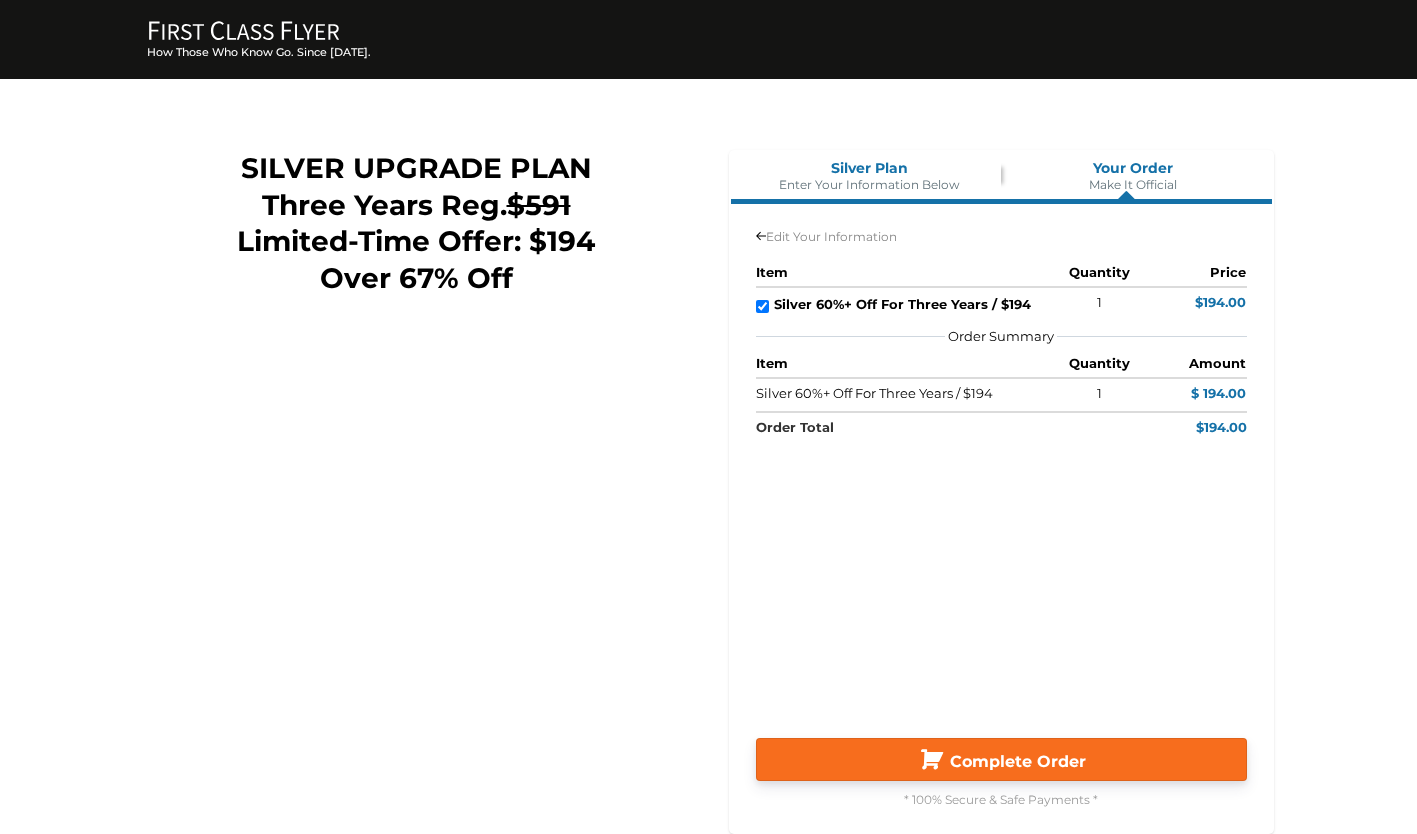 click on "Complete Order" 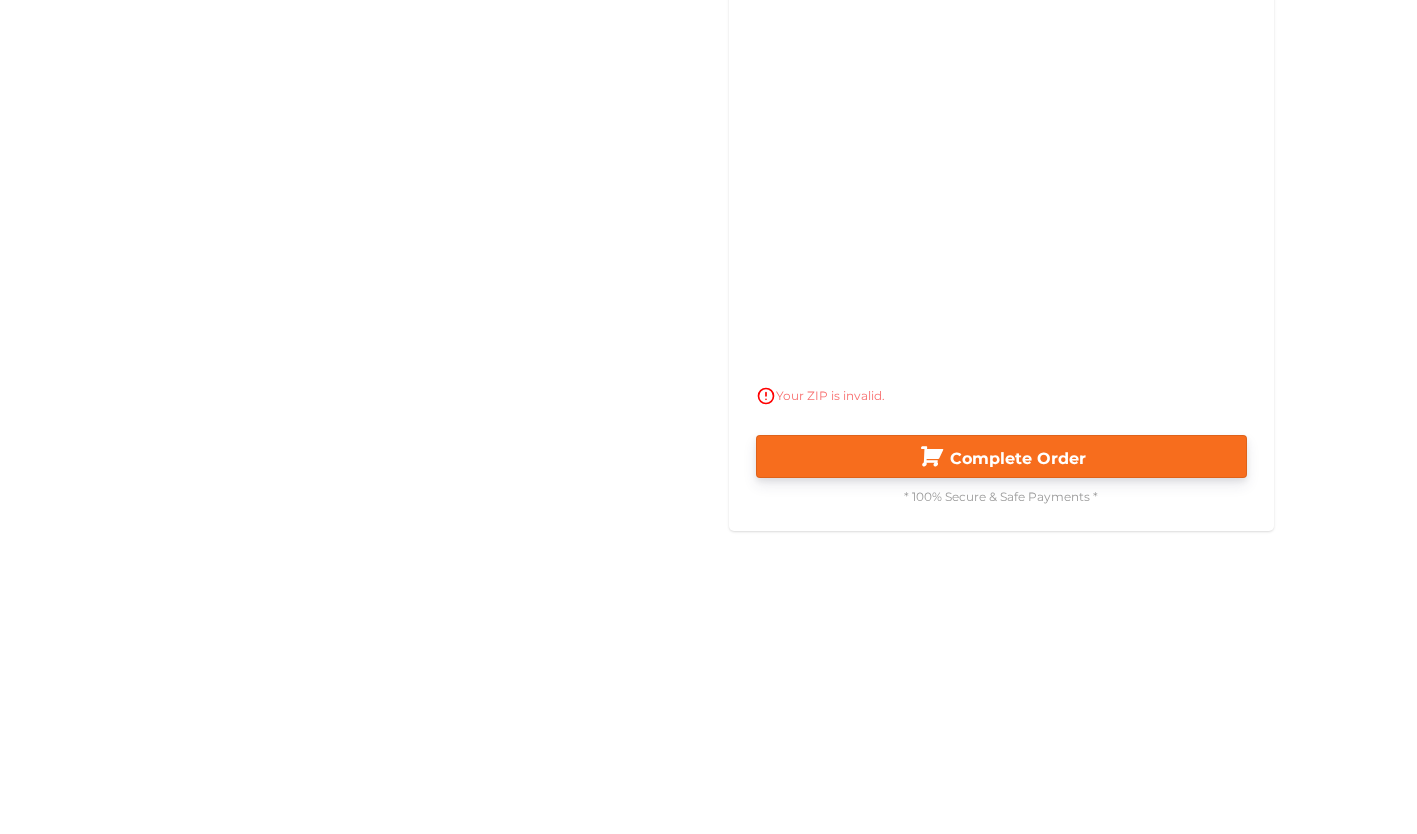 scroll, scrollTop: 659, scrollLeft: 0, axis: vertical 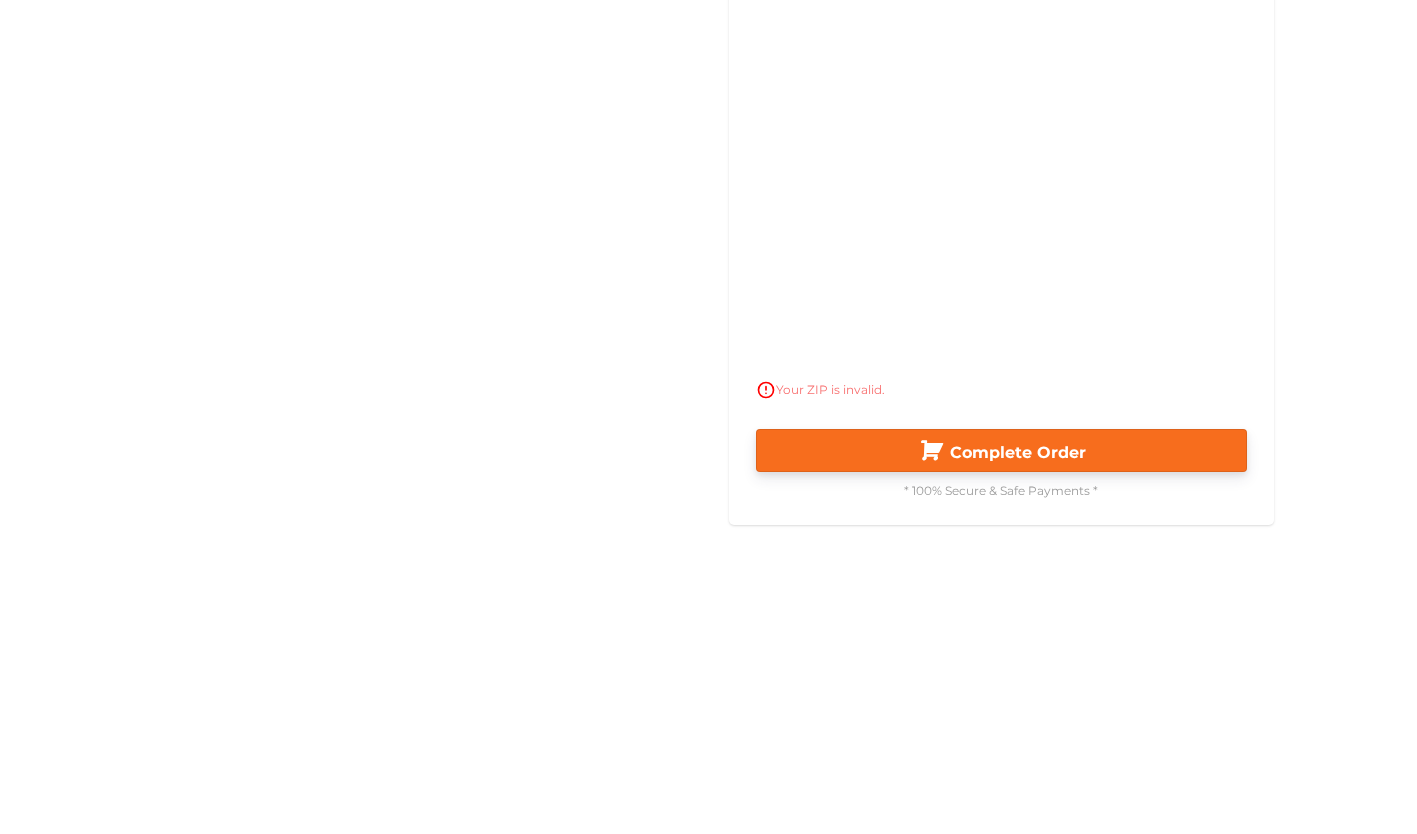 click on "Complete Order" 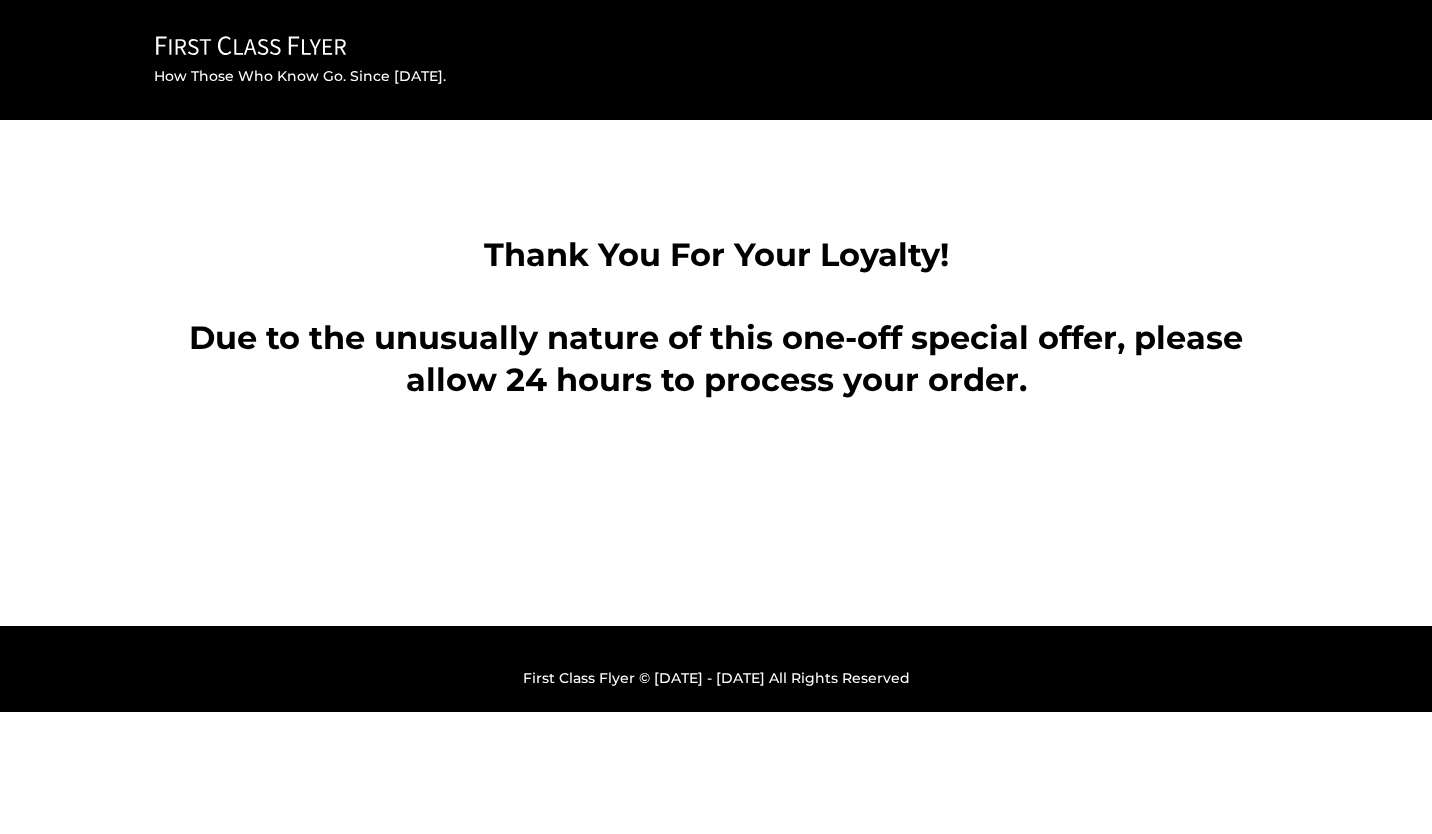 scroll, scrollTop: 0, scrollLeft: 0, axis: both 